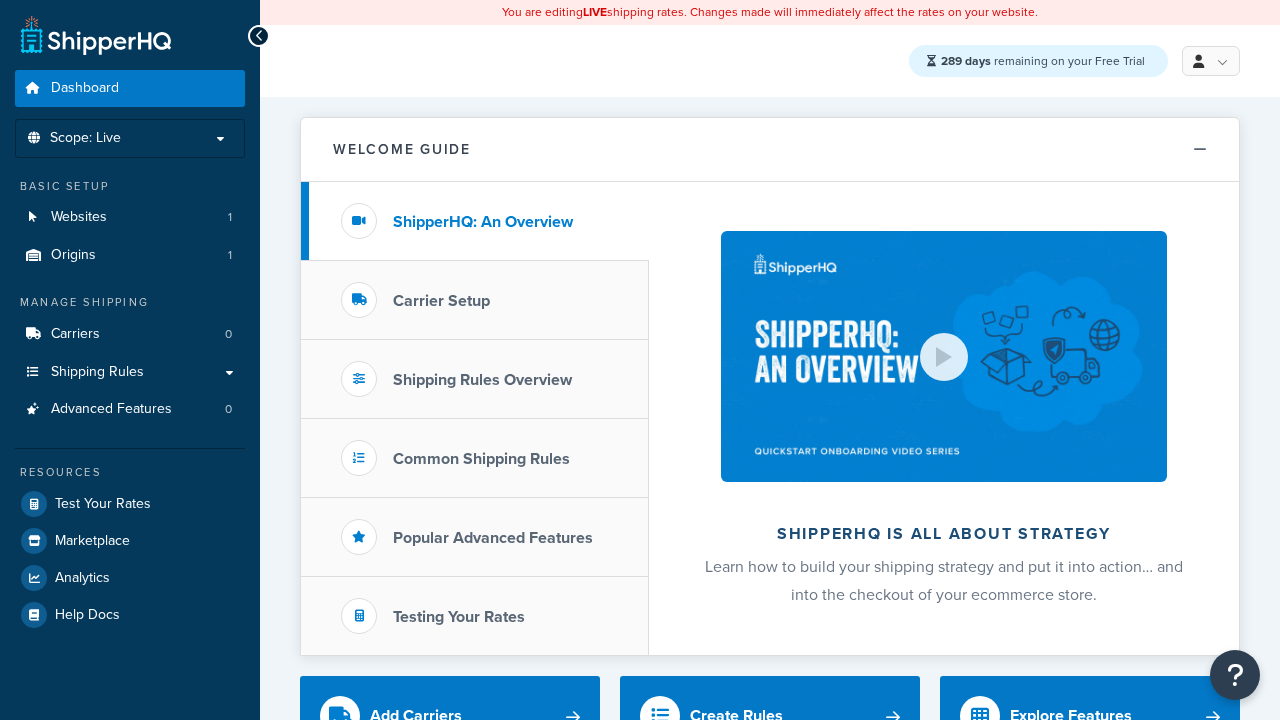 scroll, scrollTop: 0, scrollLeft: 0, axis: both 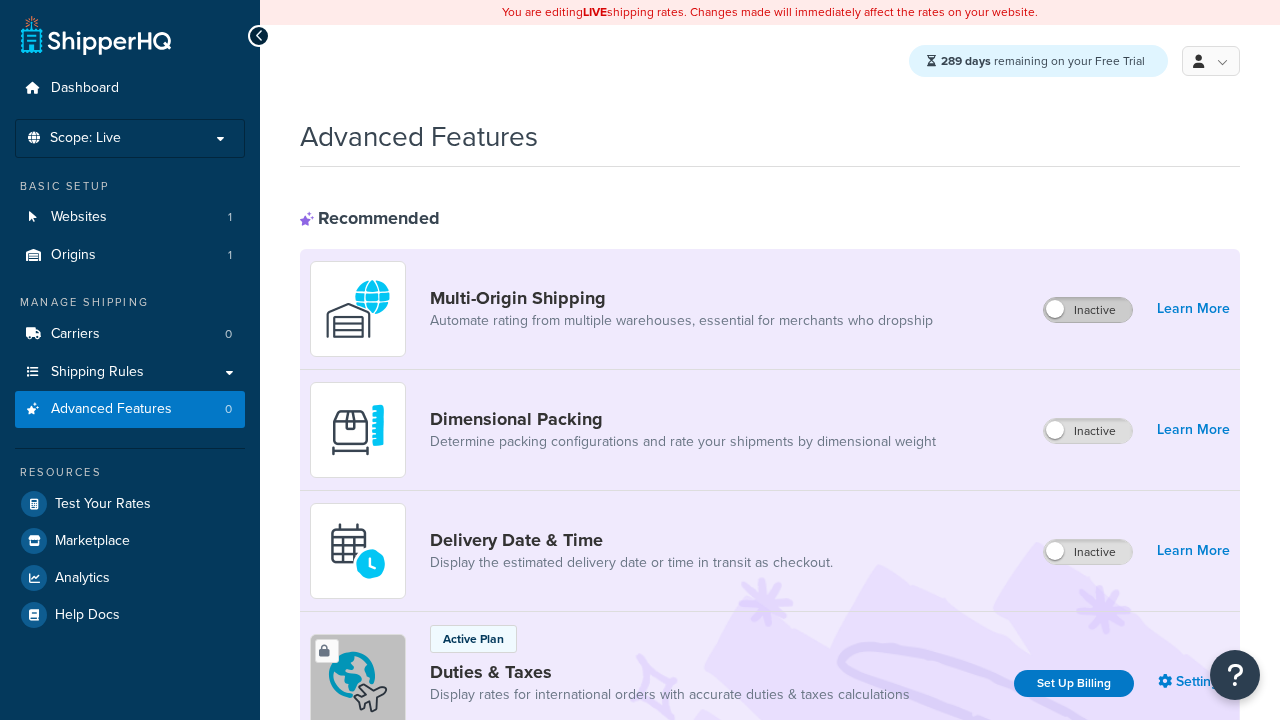 click on "Inactive" at bounding box center [1088, 310] 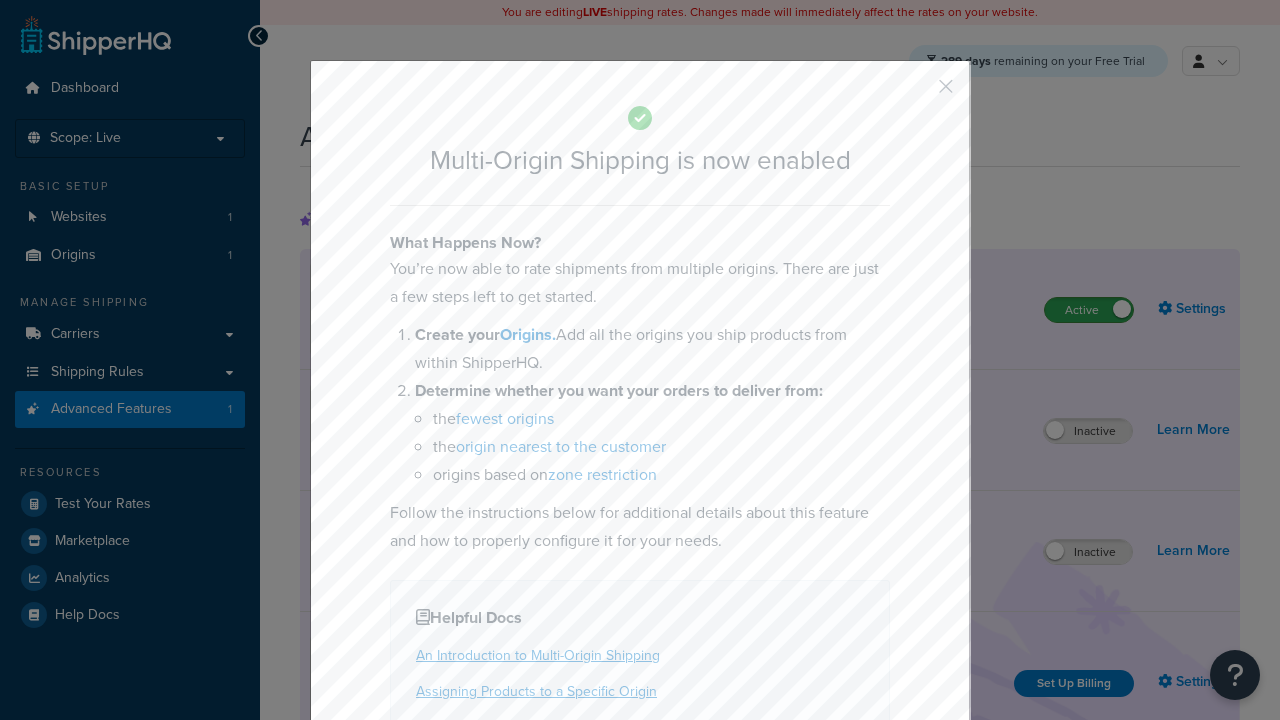 scroll, scrollTop: 0, scrollLeft: 0, axis: both 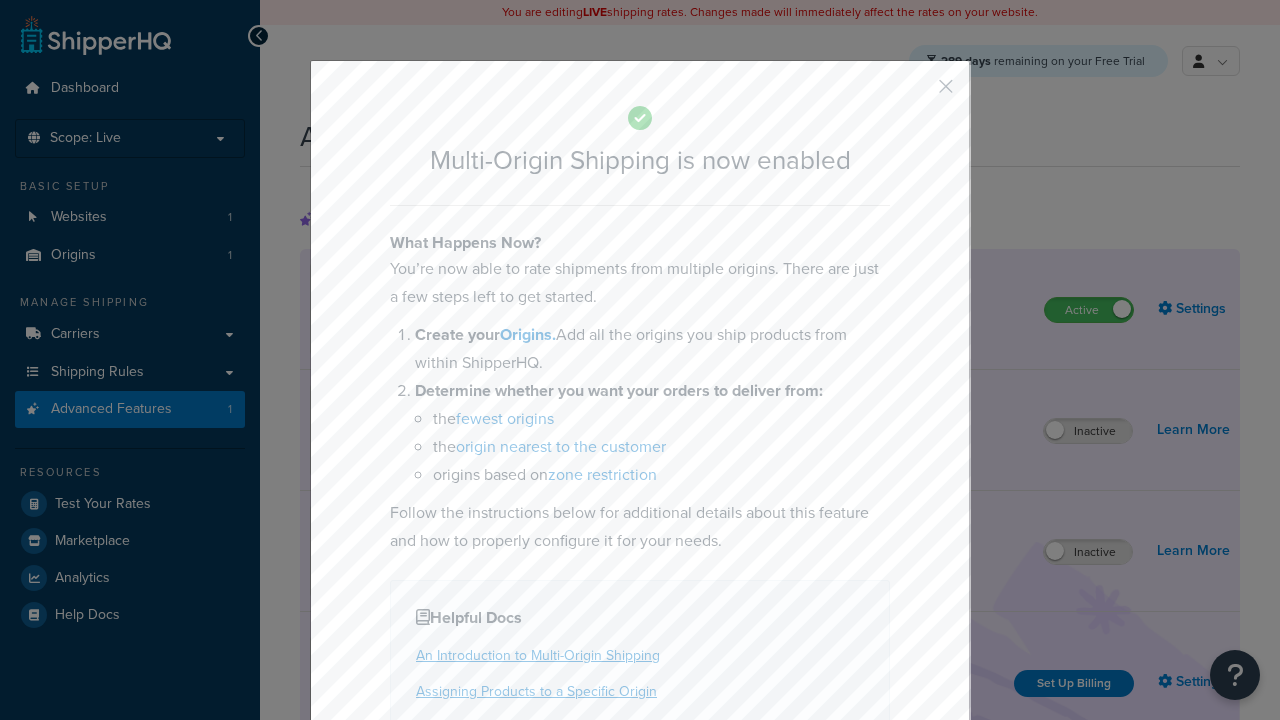 click at bounding box center (916, 93) 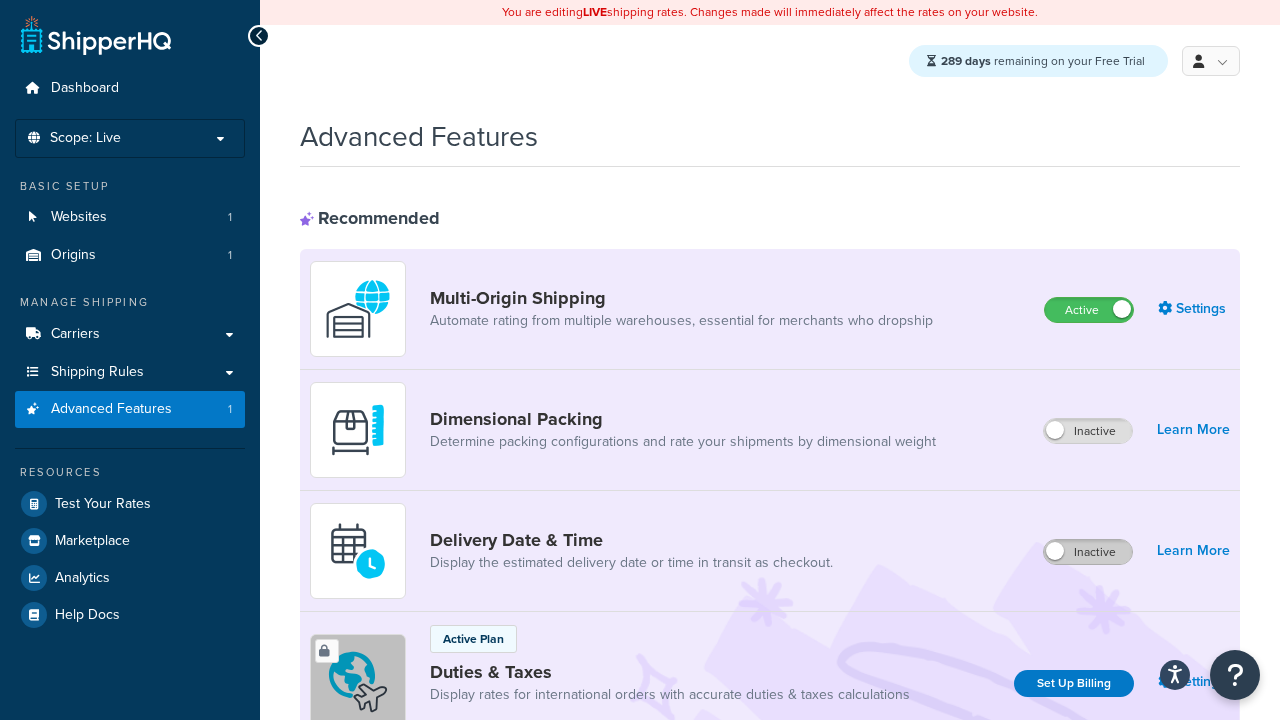click on "Inactive" at bounding box center [1088, 552] 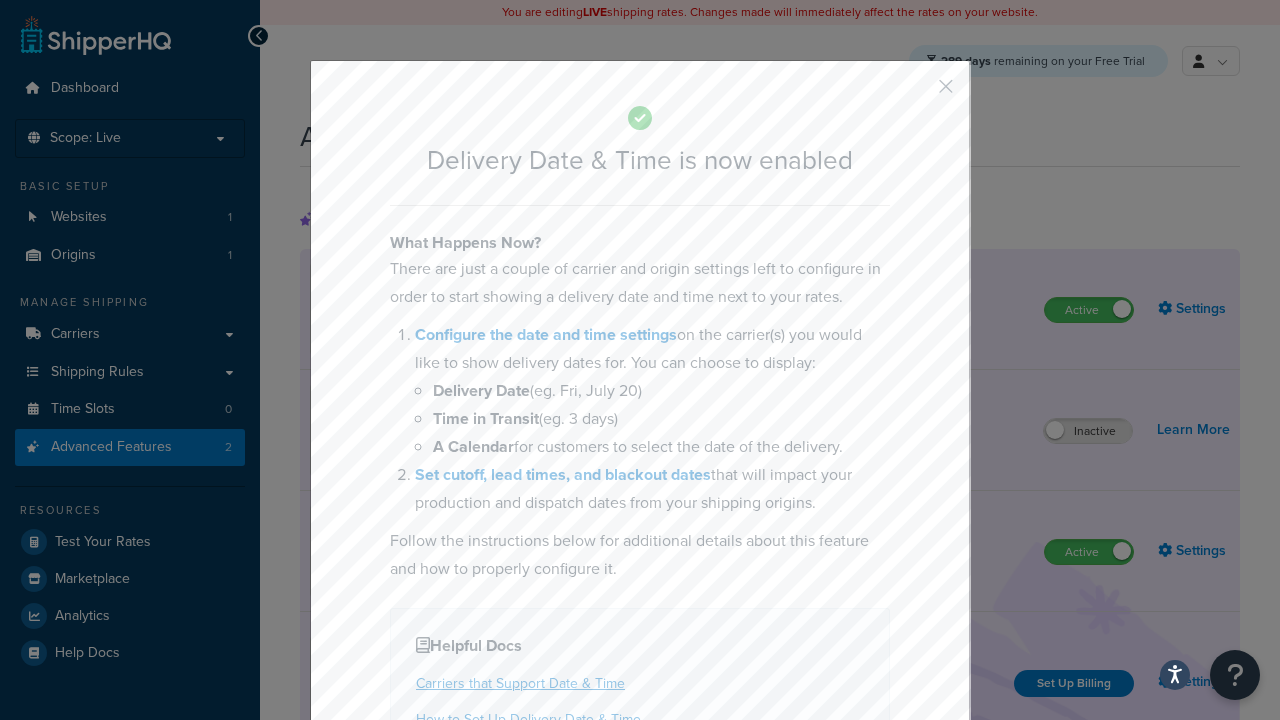 click at bounding box center (916, 93) 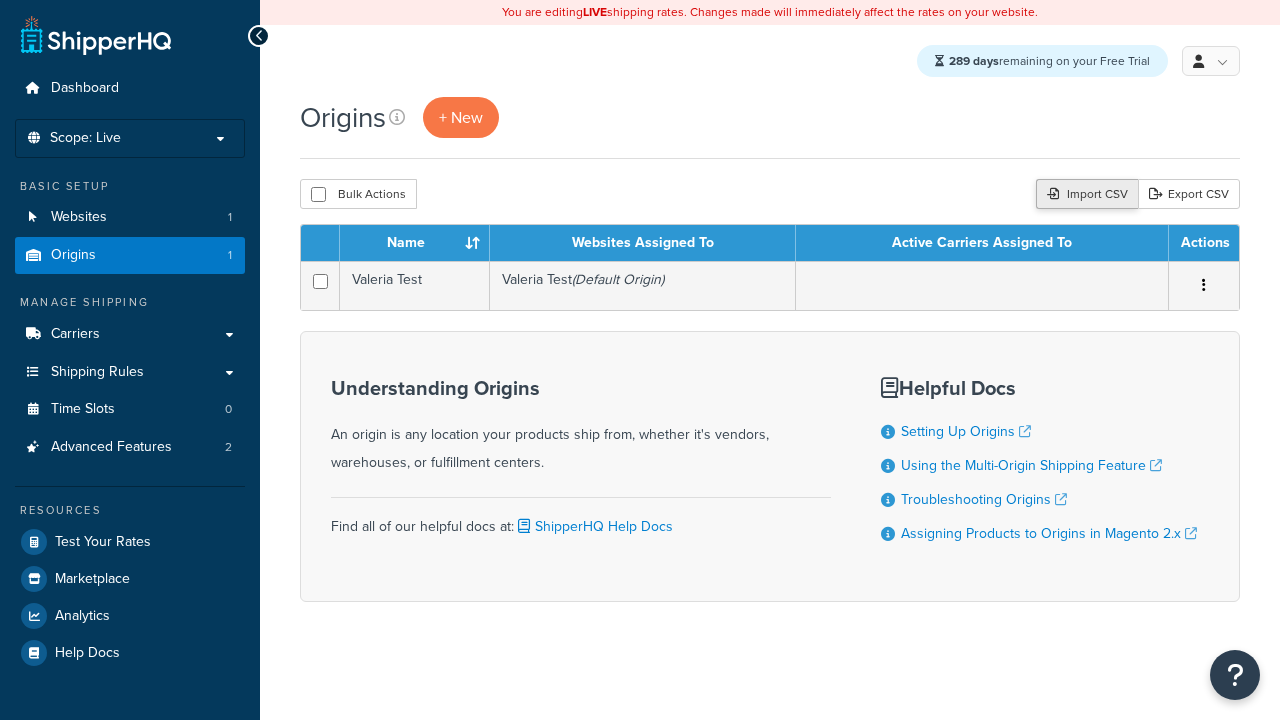 click on "Import CSV" at bounding box center [1087, 194] 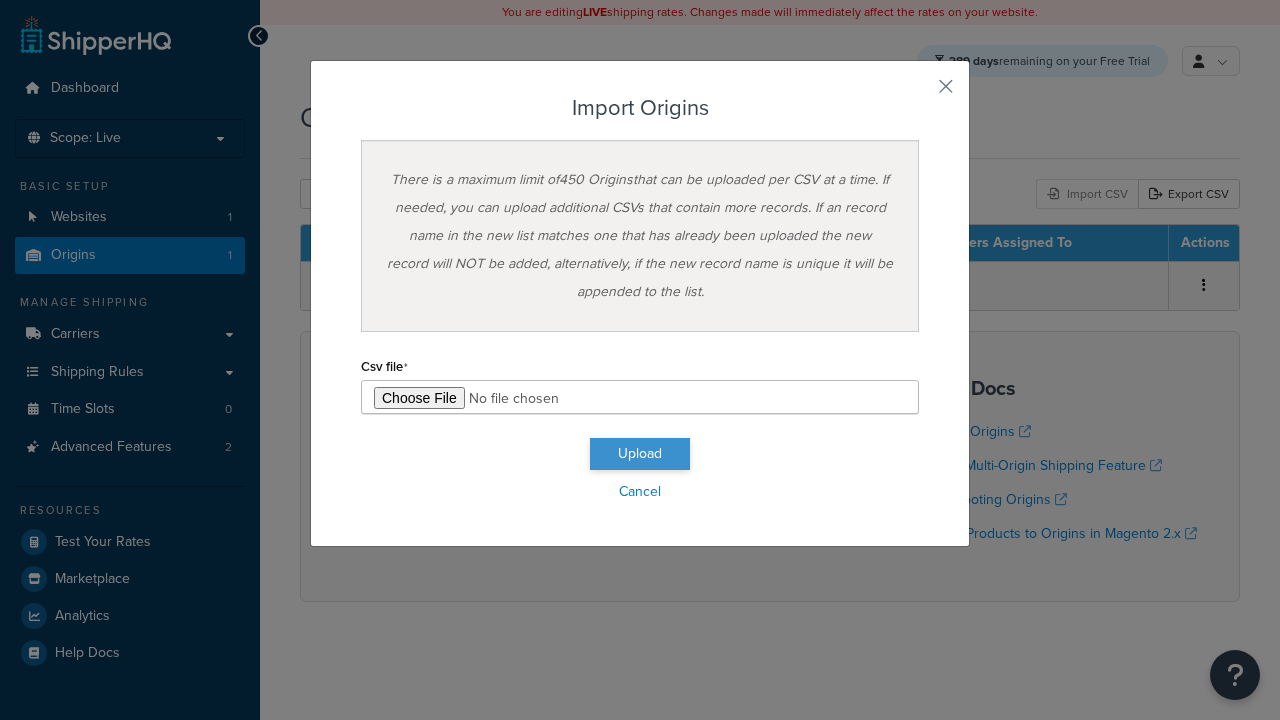 click on "There is a maximum limit of  450   Origins  that can be uploaded per CSV at a time. If needed, you can upload additional CSVs that contain more records. If an record name in the new list matches one that has already been uploaded the new record will NOT be added, alternatively, if the new record name is unique it will be appended to the list." at bounding box center [640, 236] 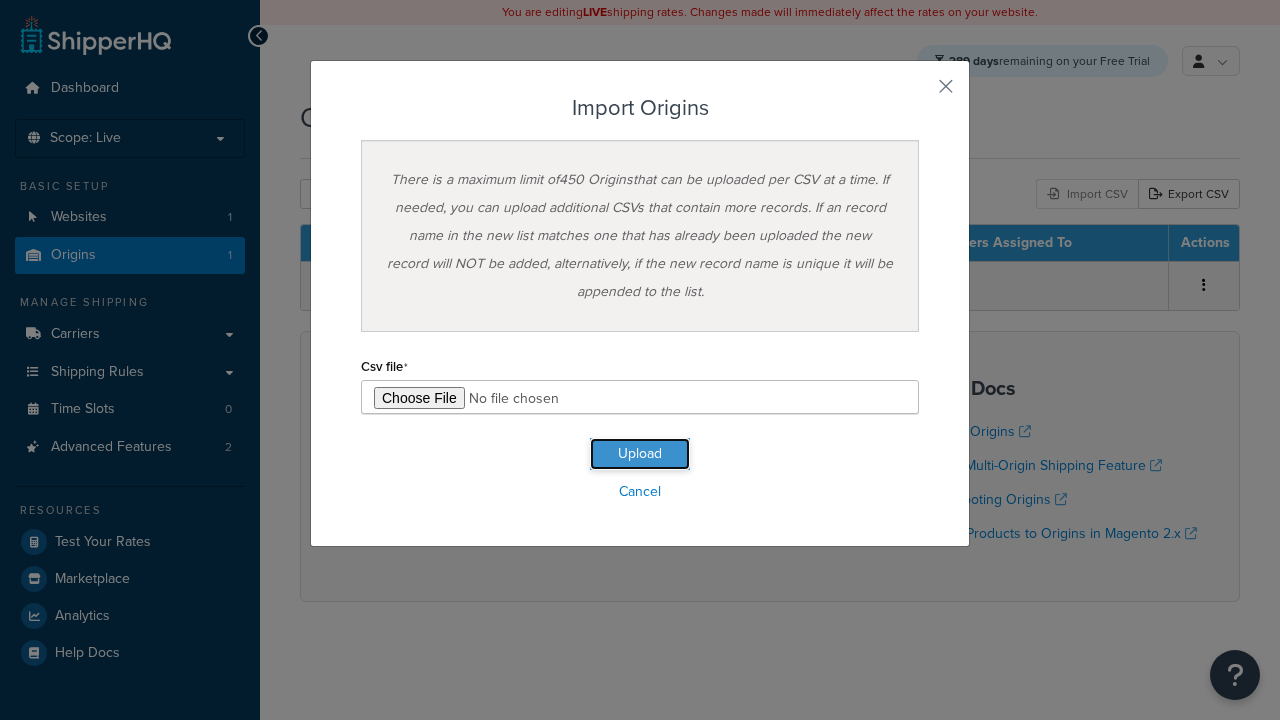 click on "Upload" at bounding box center [640, 454] 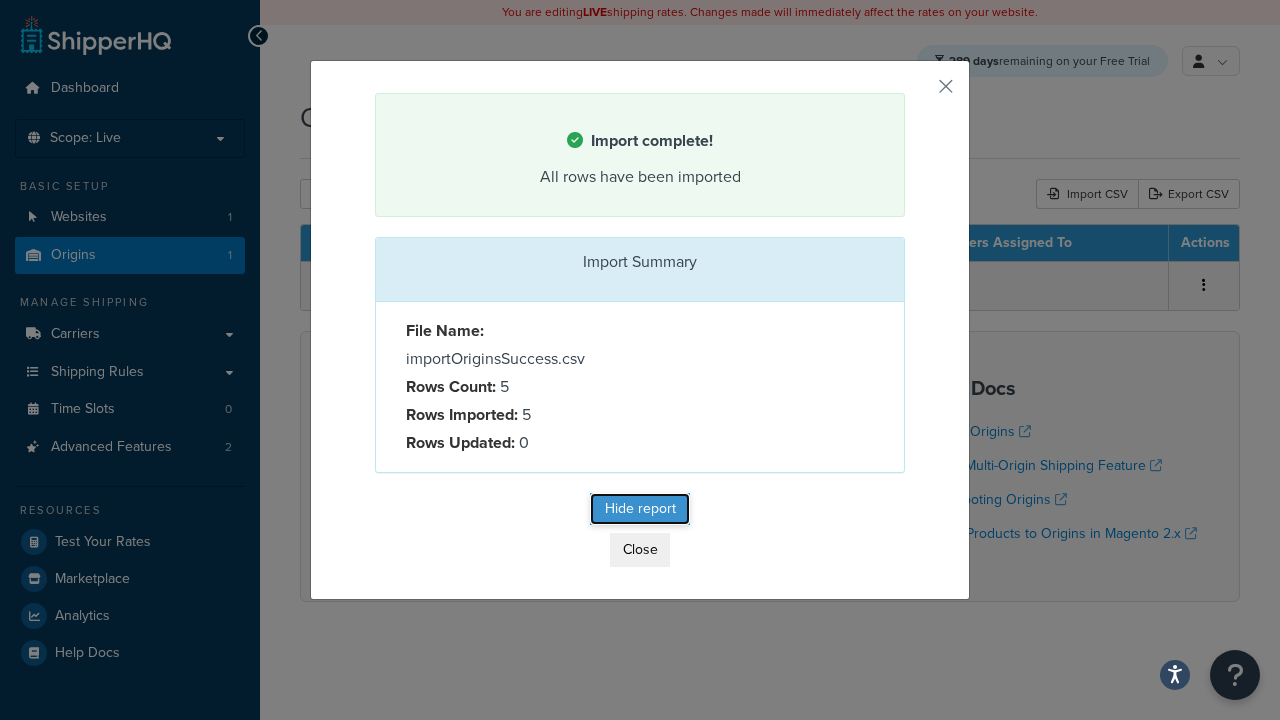 click on "Hide report" at bounding box center [640, 509] 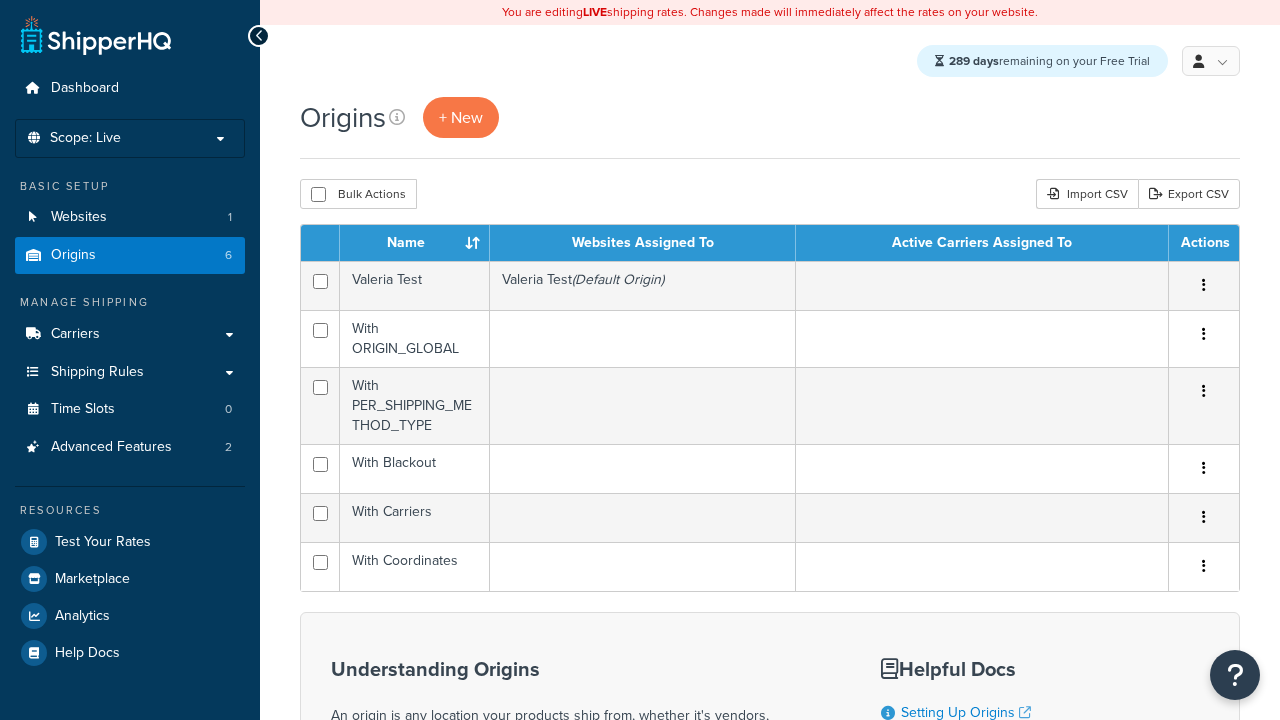 scroll, scrollTop: 0, scrollLeft: 0, axis: both 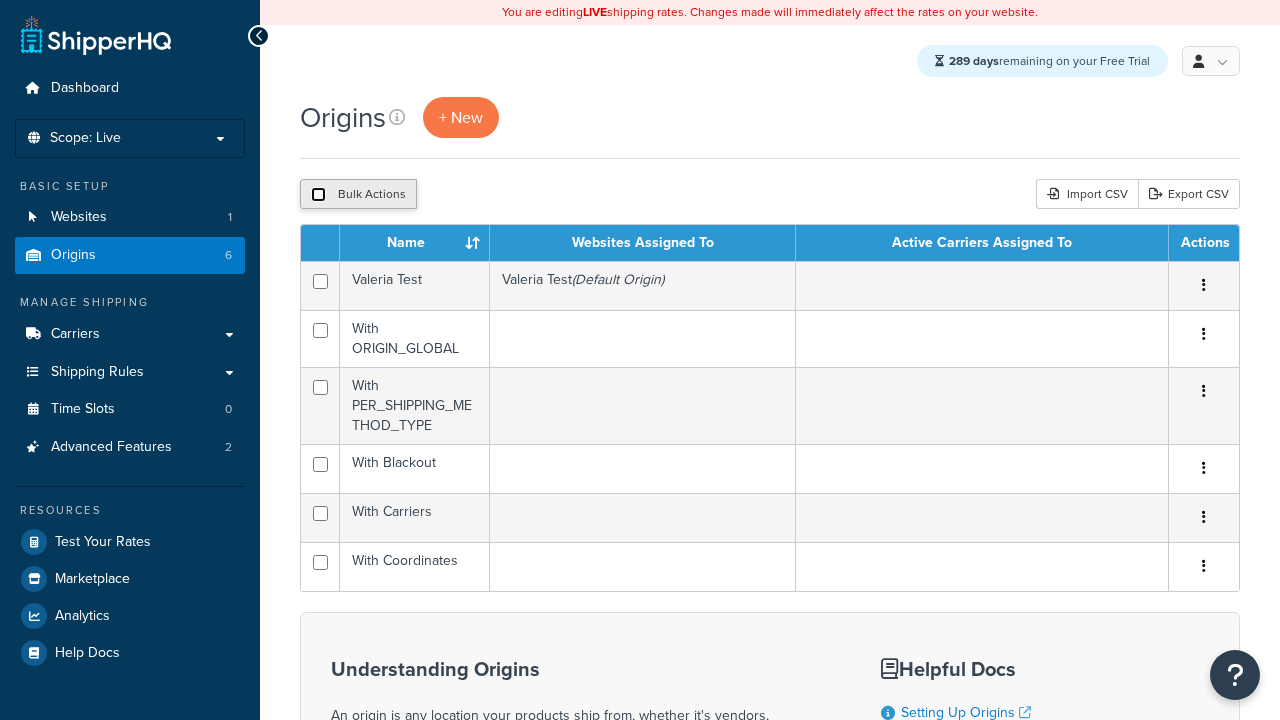 click at bounding box center [318, 194] 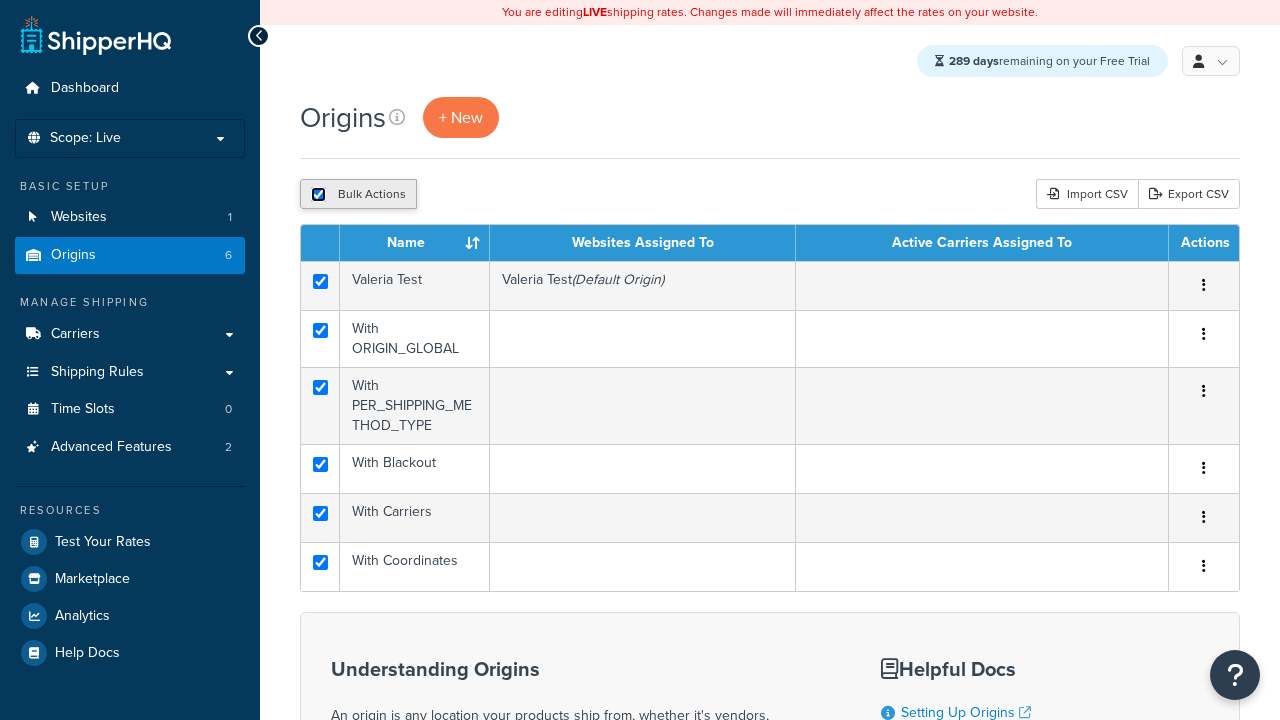 checkbox on "true" 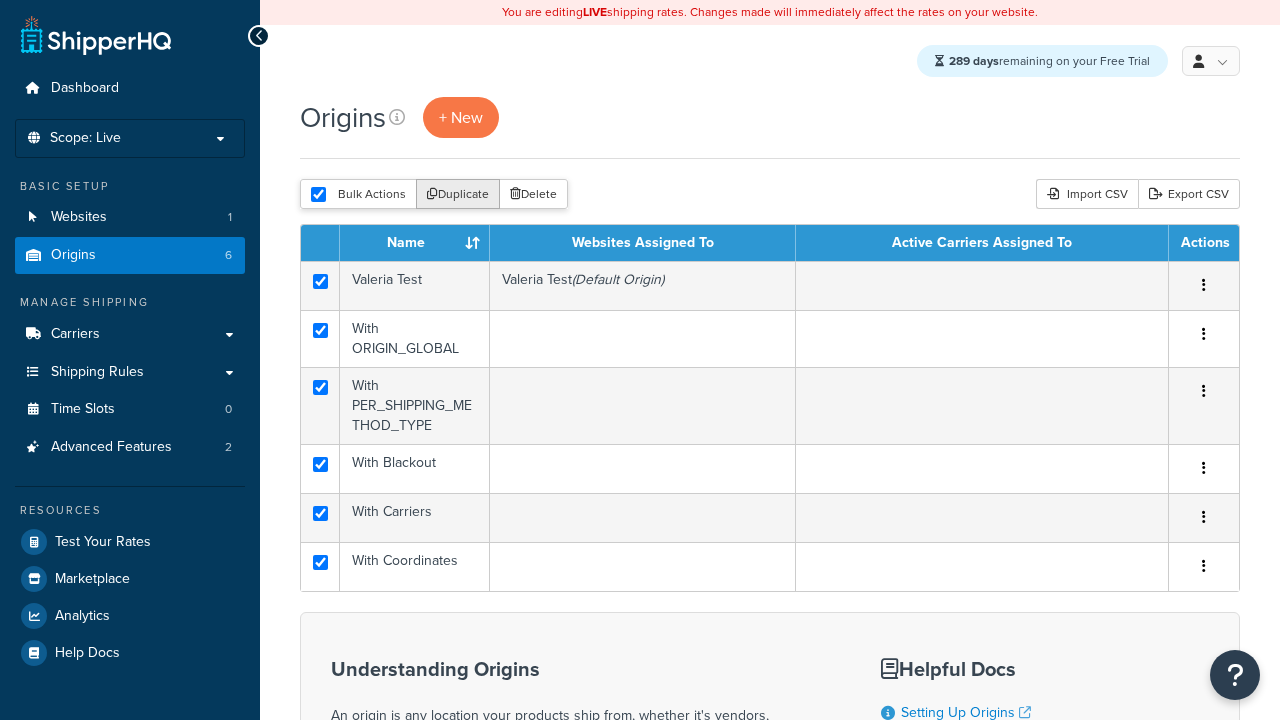 click on "Duplicate" at bounding box center (458, 194) 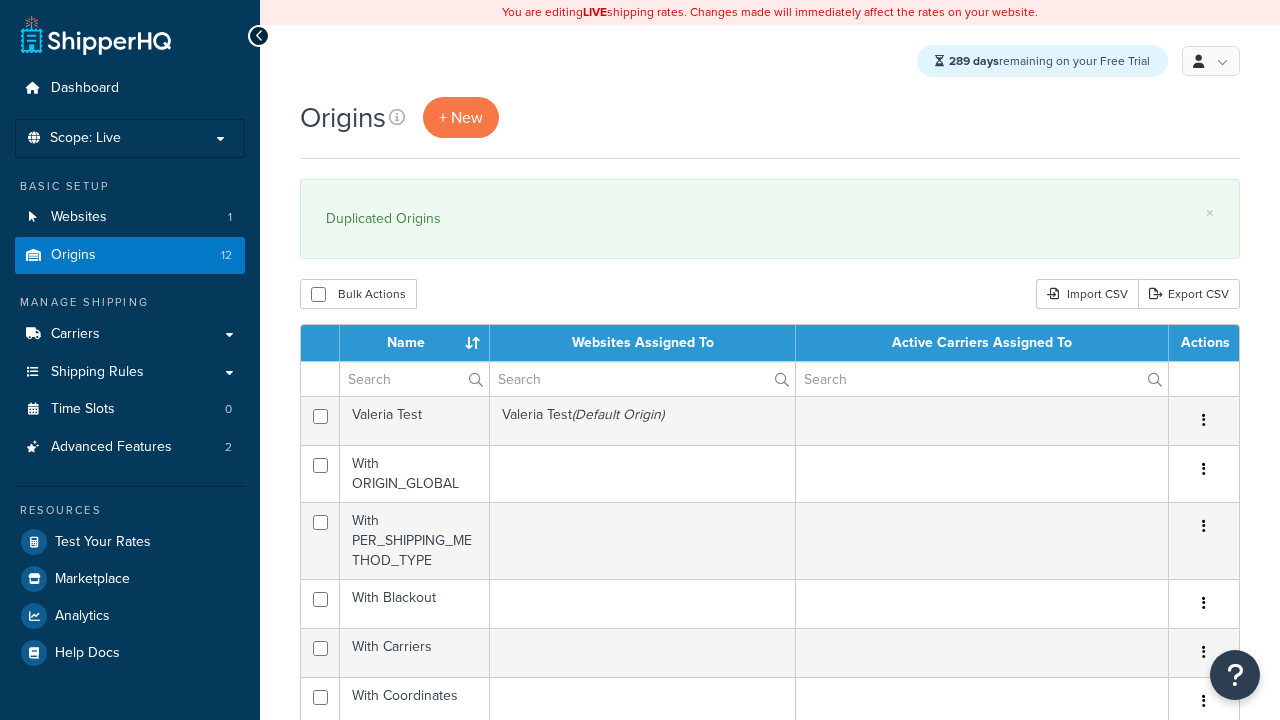 scroll, scrollTop: 0, scrollLeft: 0, axis: both 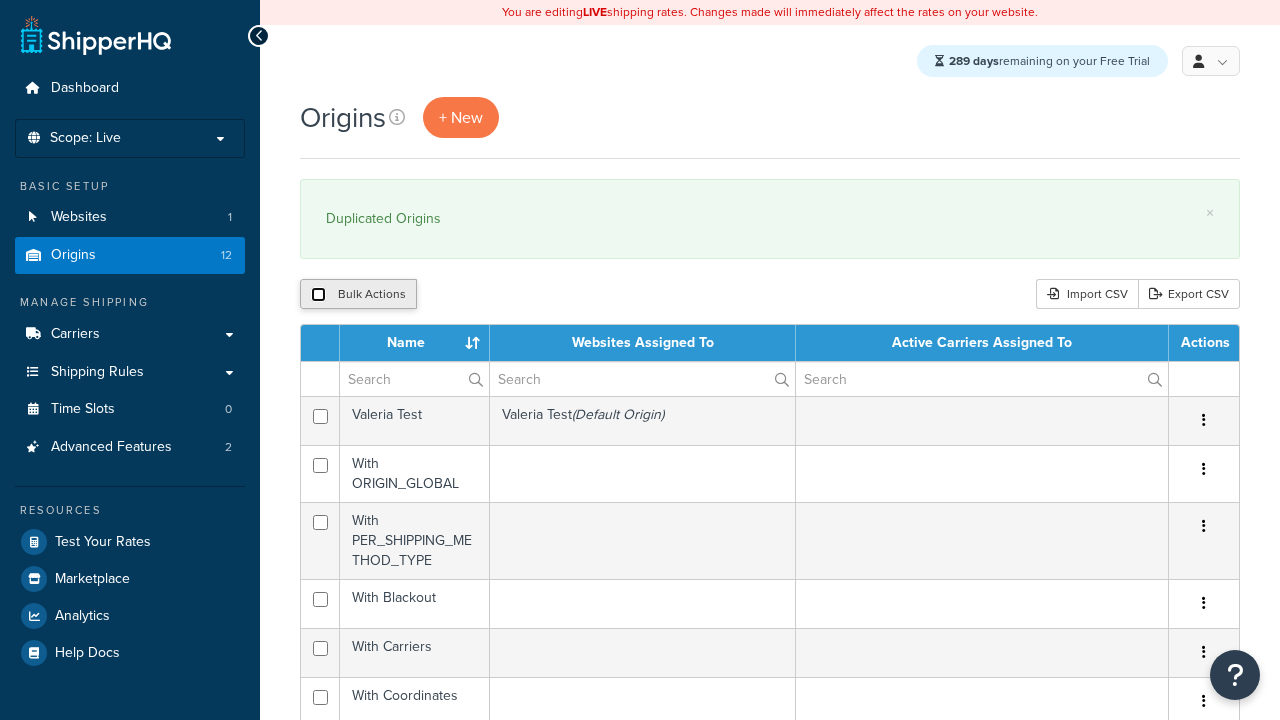 click at bounding box center (318, 294) 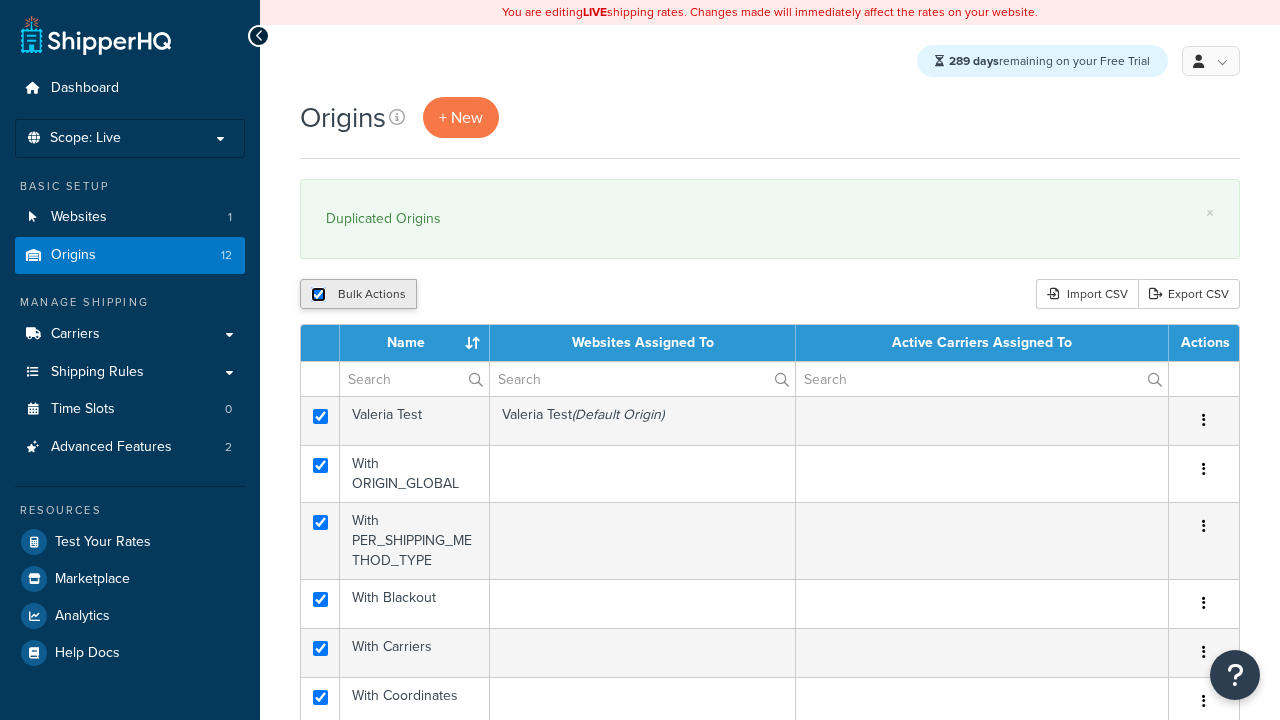 checkbox on "true" 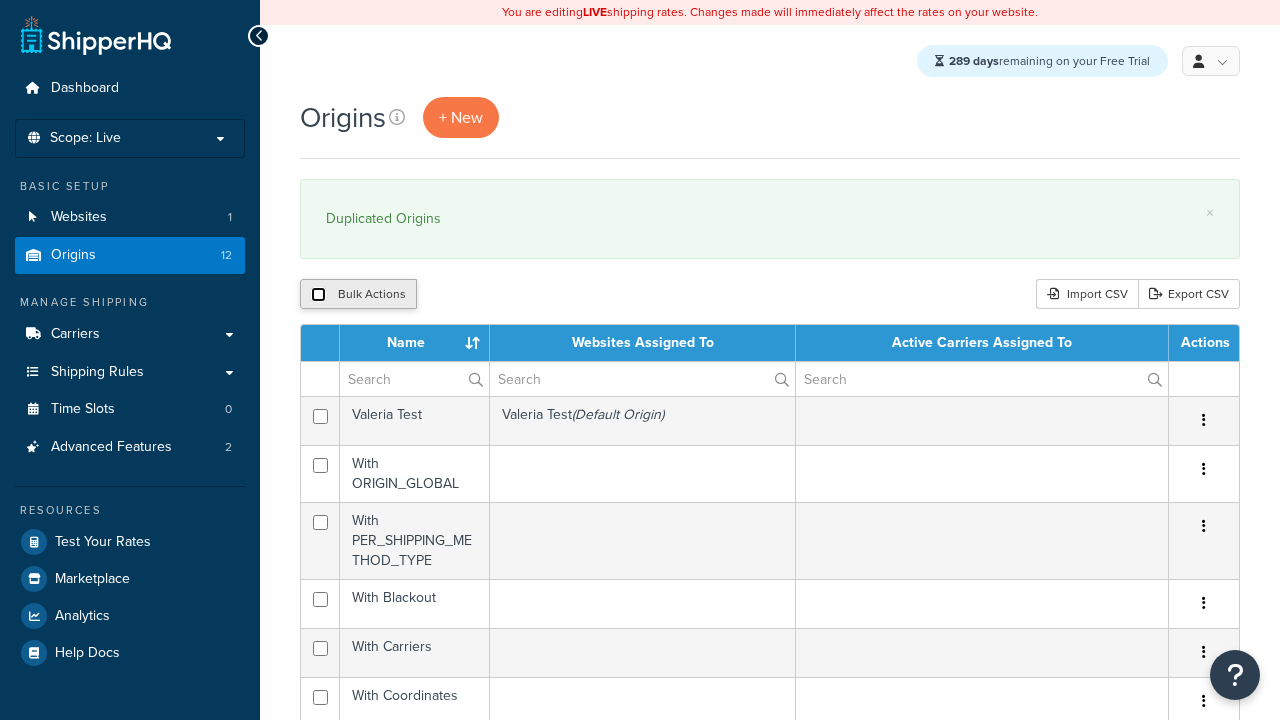 checkbox on "false" 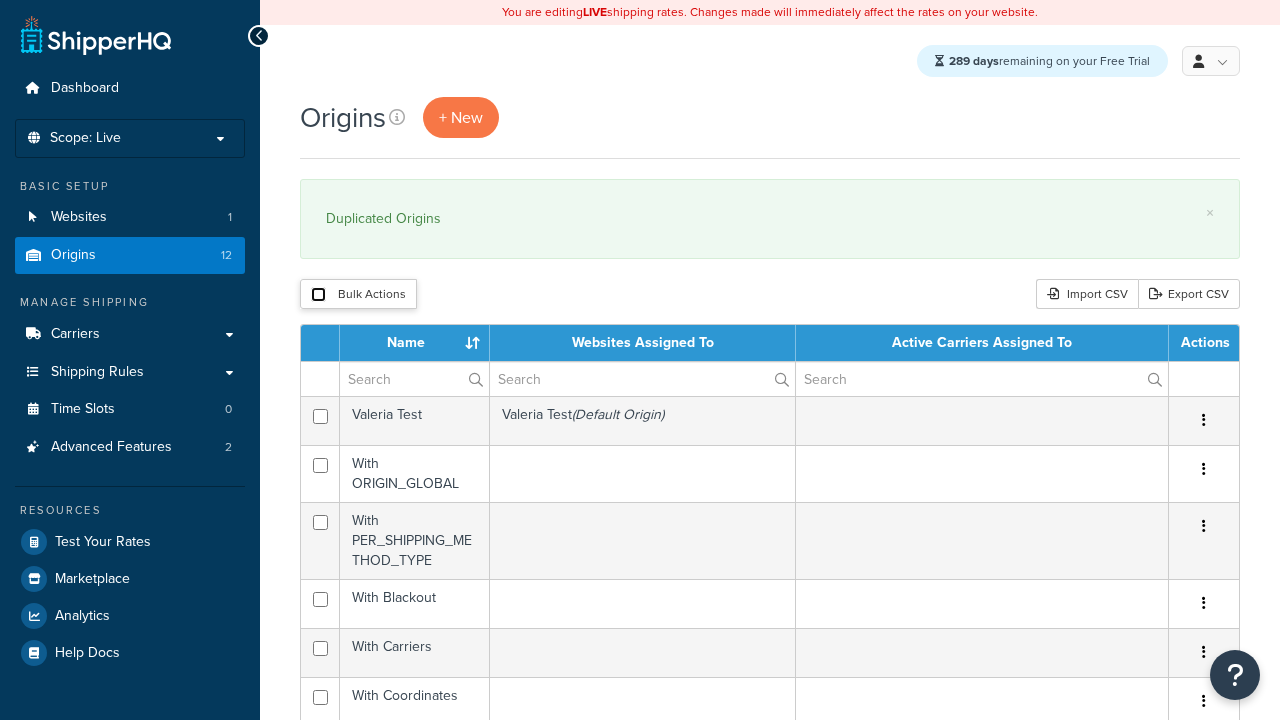 click at bounding box center (318, 294) 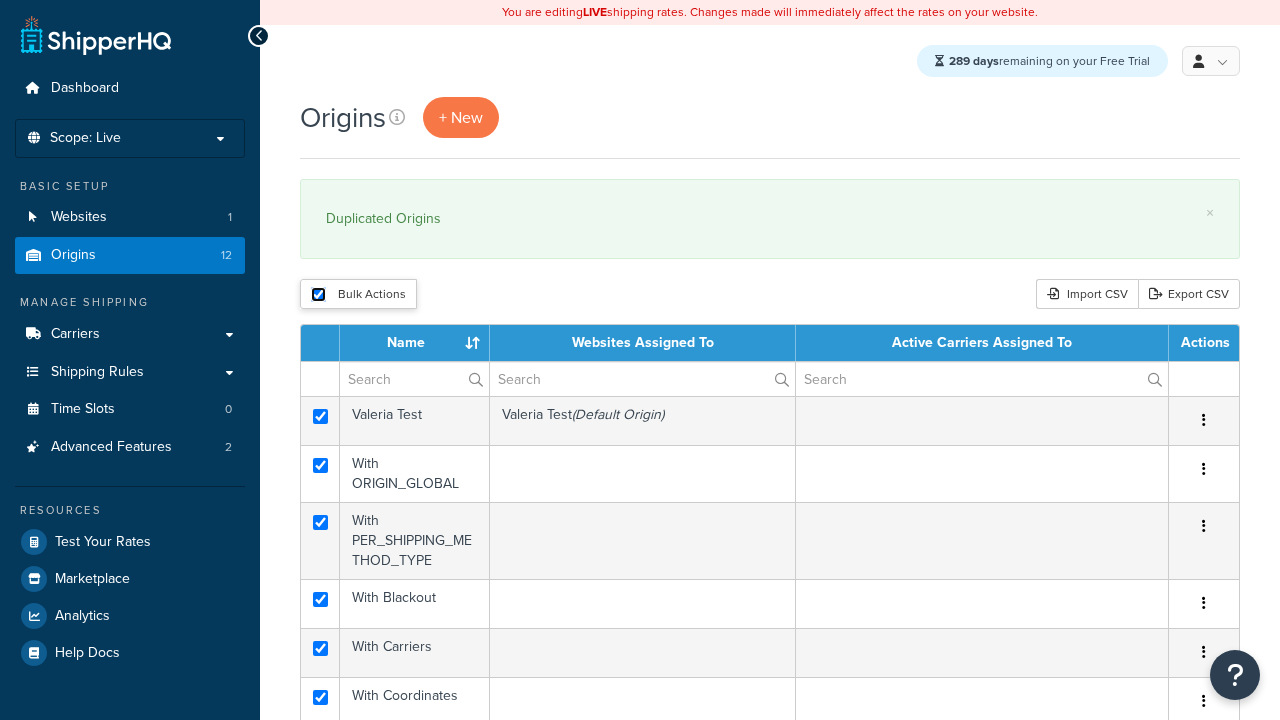 checkbox on "true" 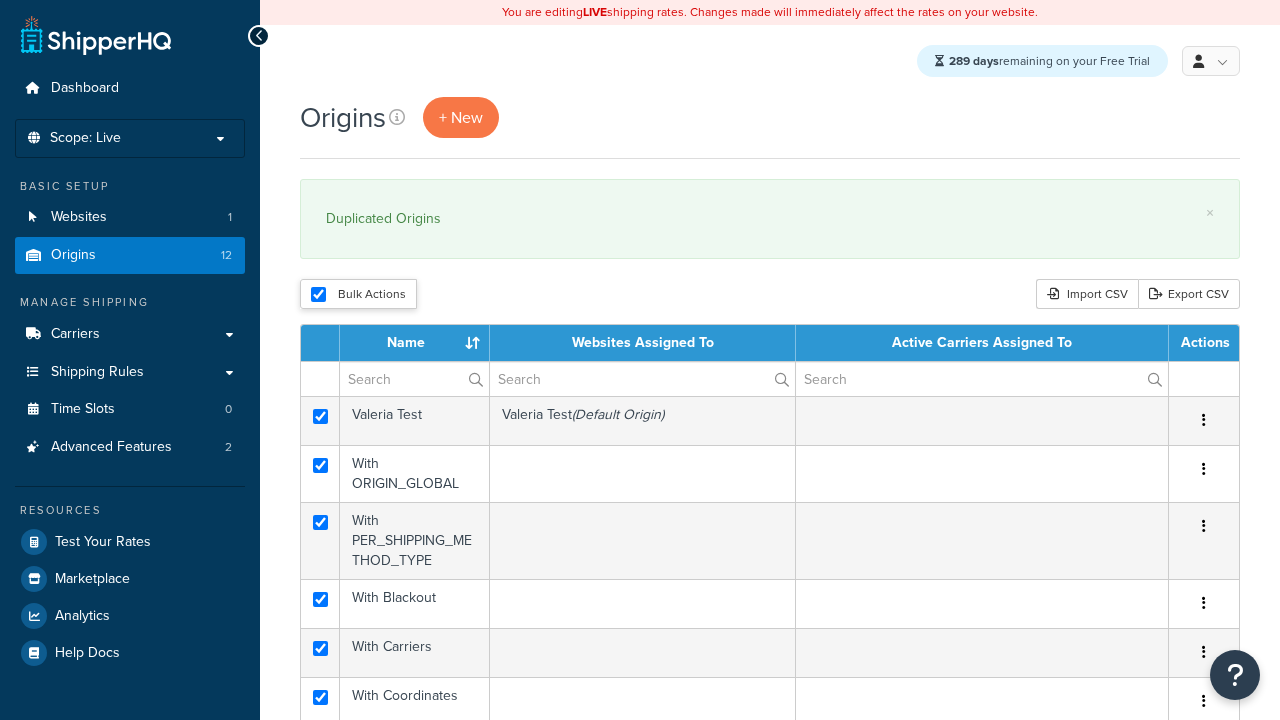 click on "Delete" at bounding box center (0, 0) 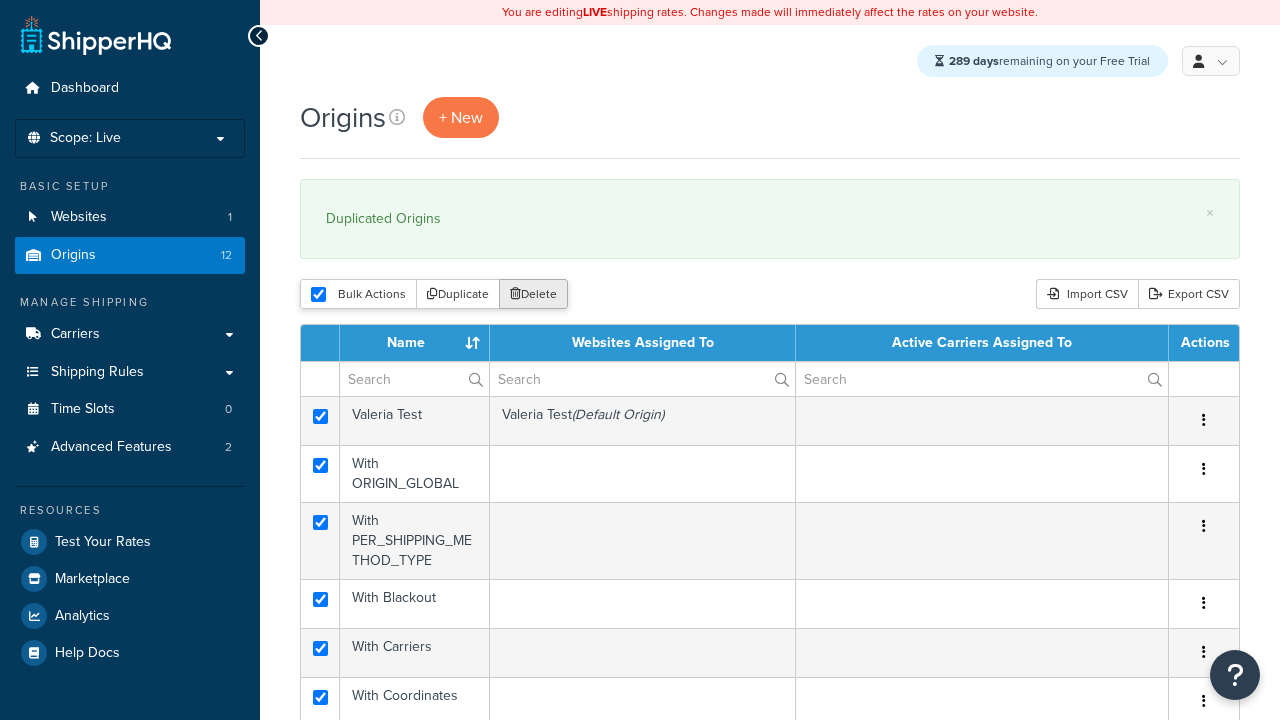 scroll, scrollTop: 0, scrollLeft: 0, axis: both 